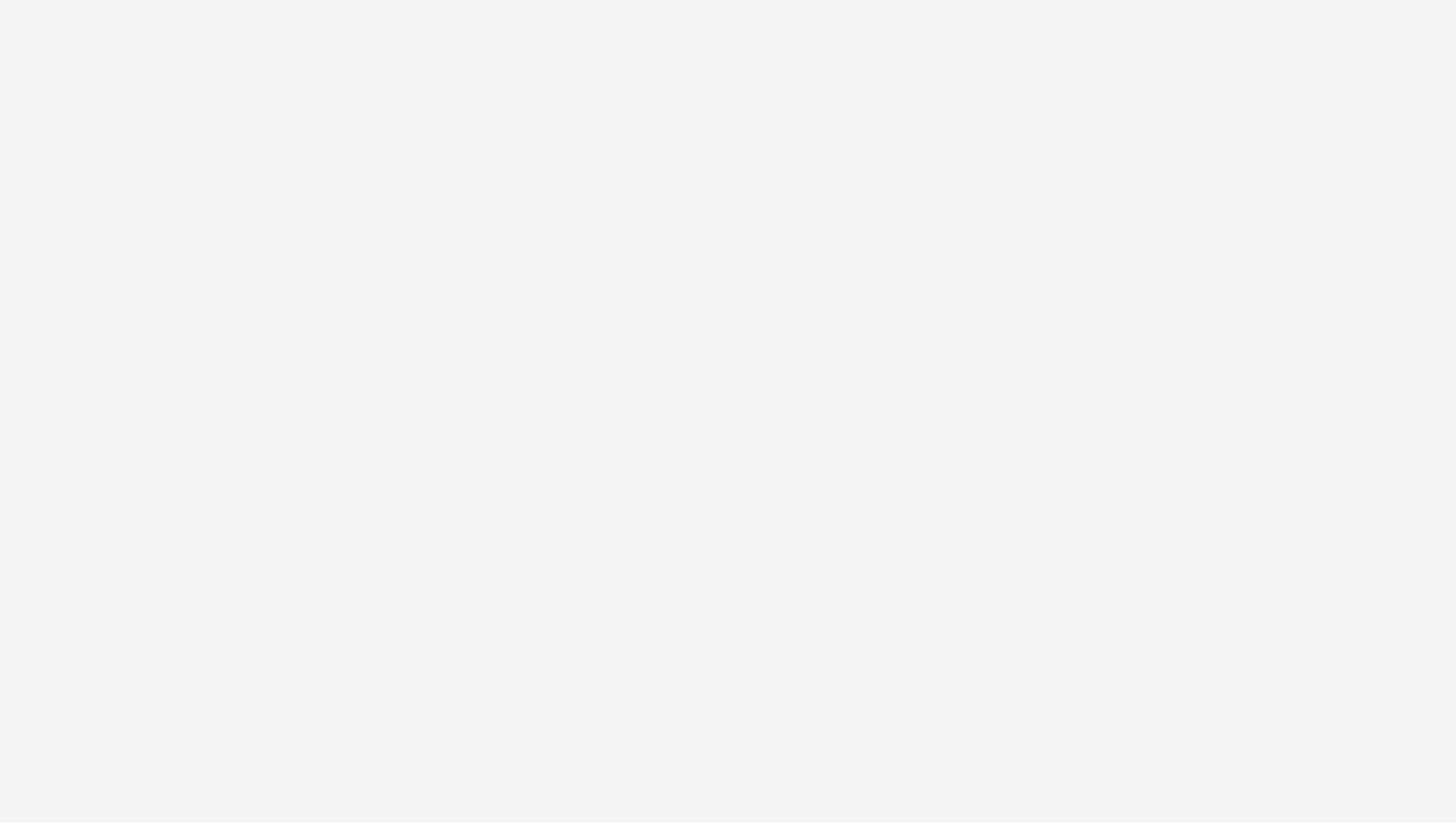 scroll, scrollTop: 0, scrollLeft: 0, axis: both 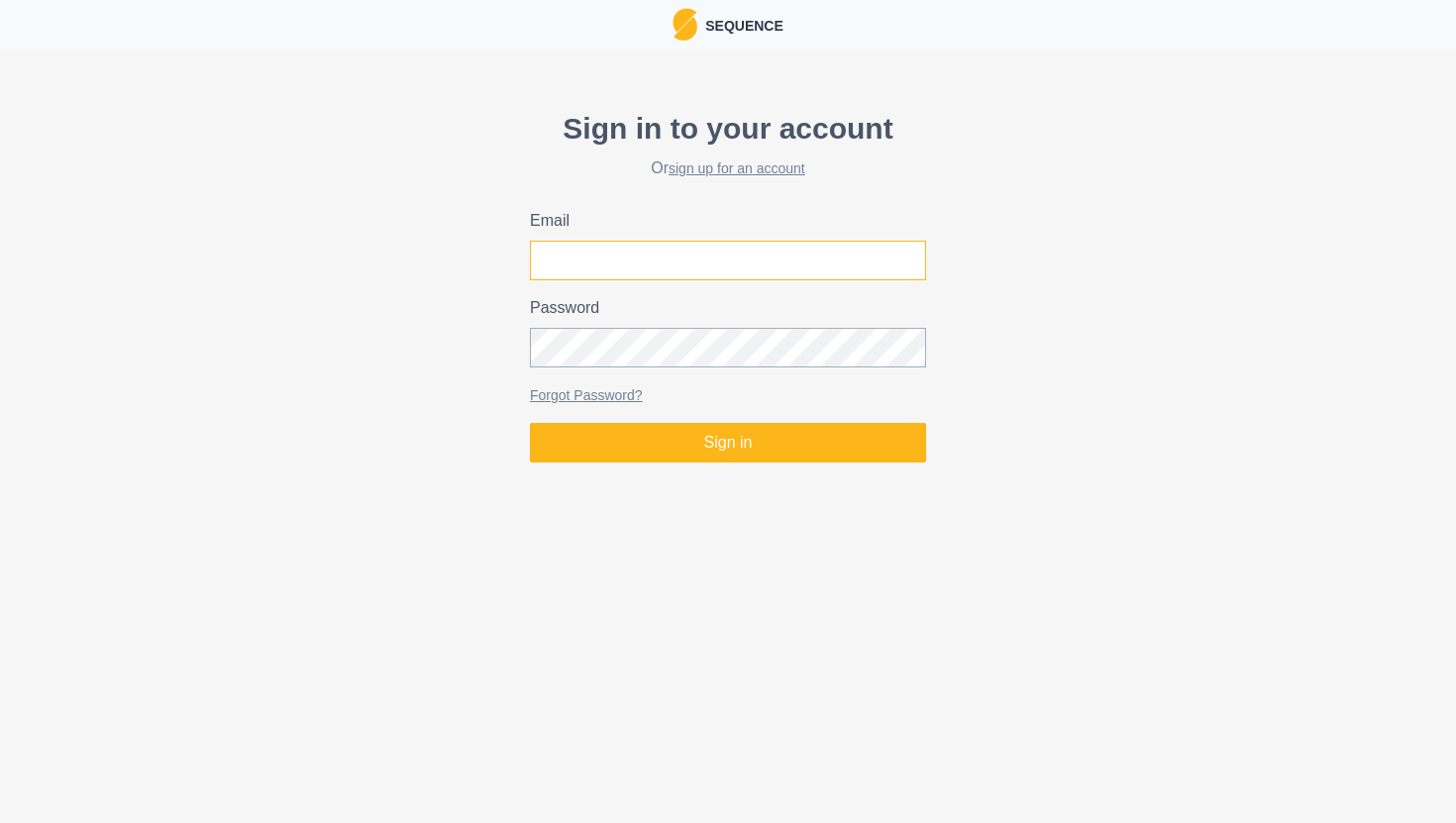click on "Email" at bounding box center (728, 260) 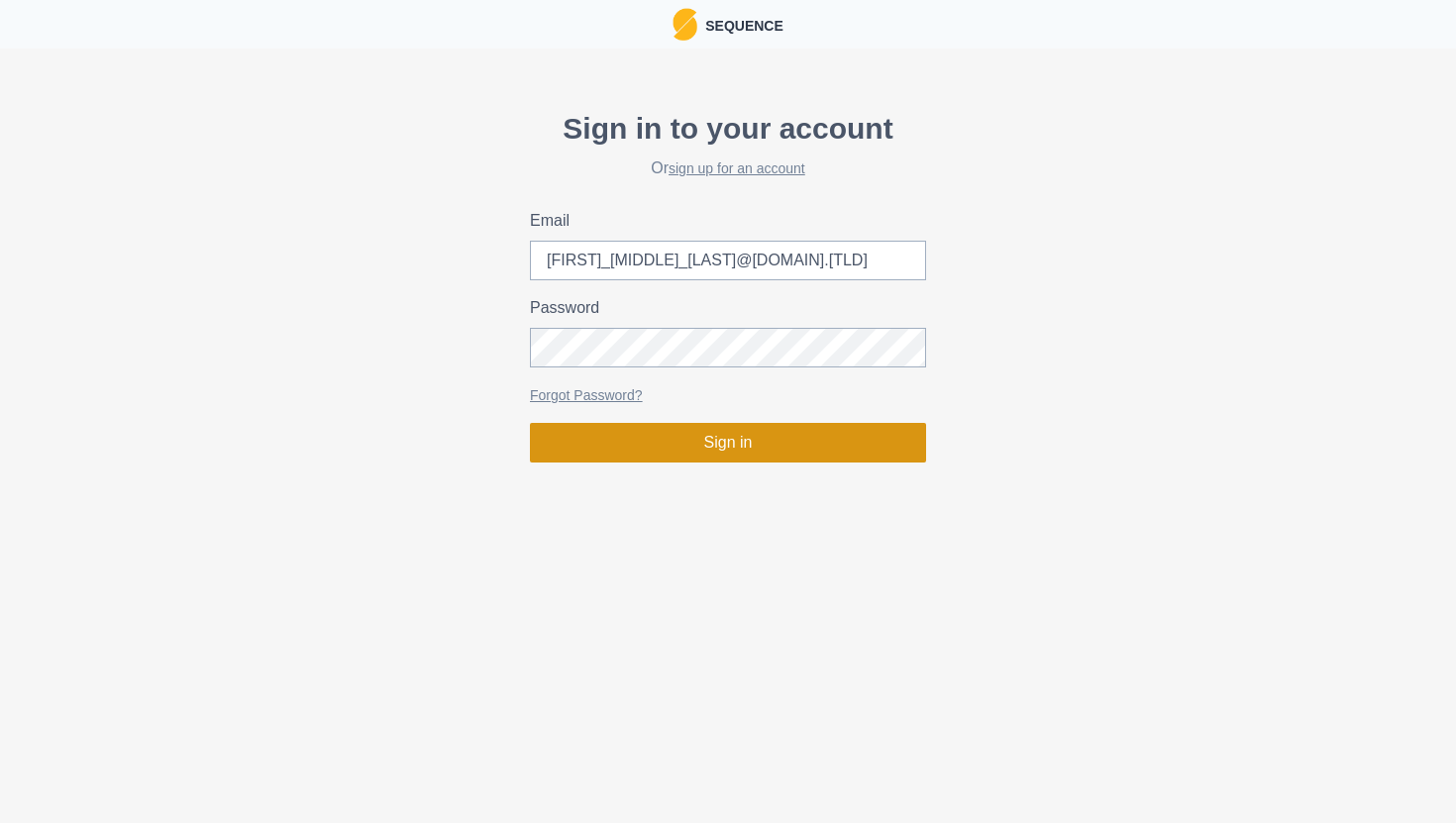 click on "Sign in" at bounding box center [728, 443] 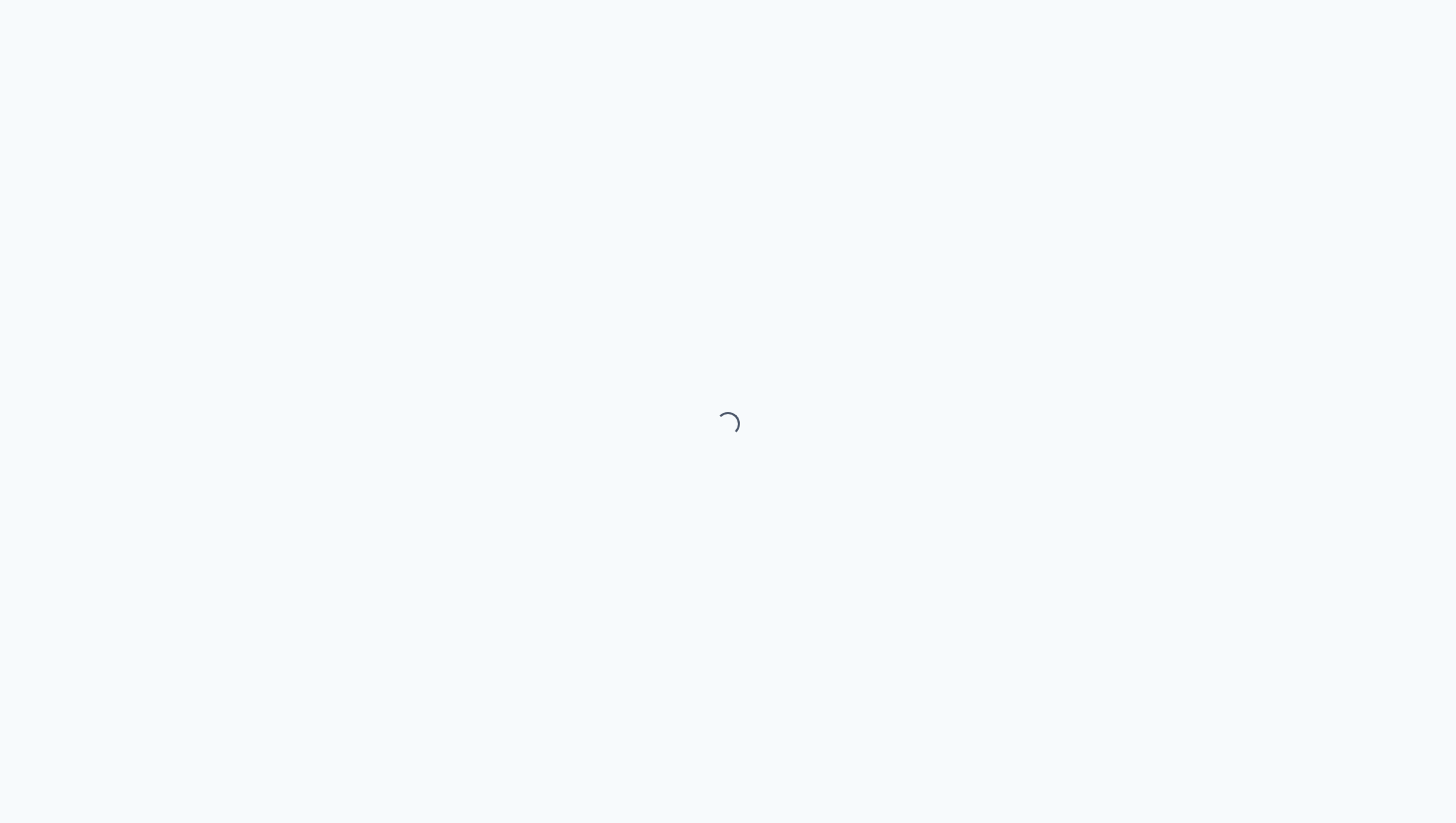 scroll, scrollTop: 0, scrollLeft: 0, axis: both 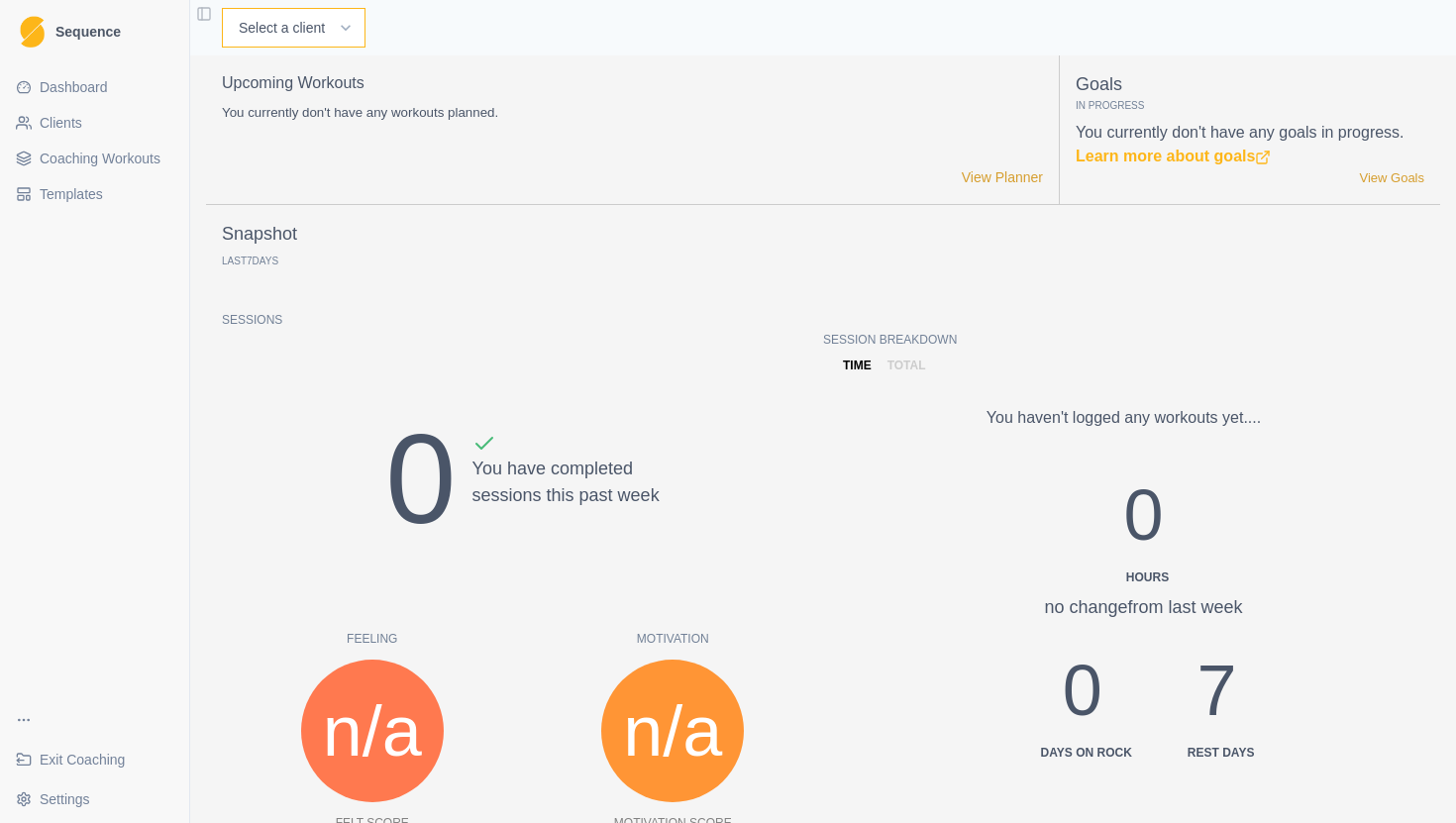 click on "Select a client Hayley McCormack Joanne Heng" at bounding box center [293, 28] 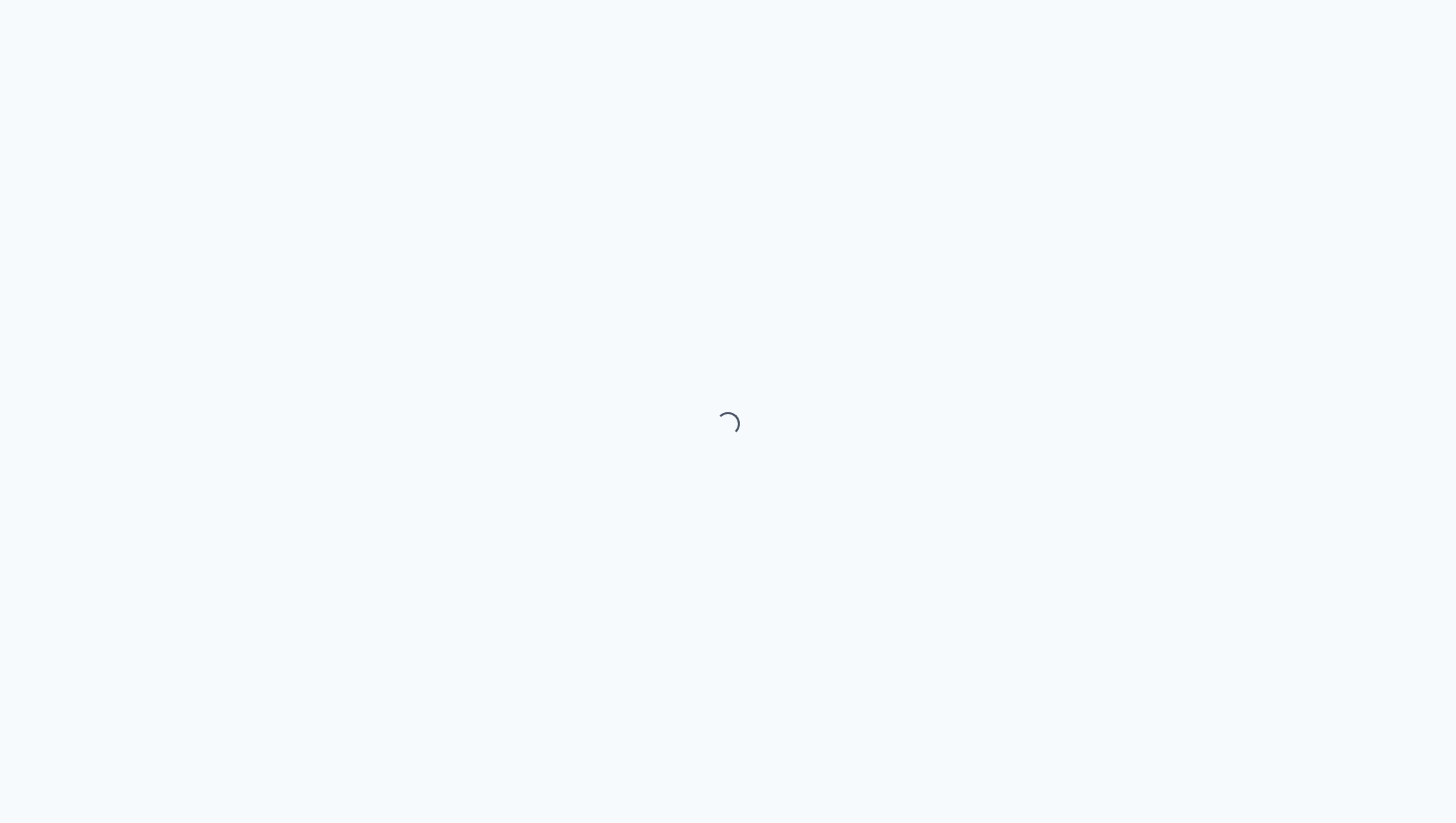 scroll, scrollTop: 0, scrollLeft: 0, axis: both 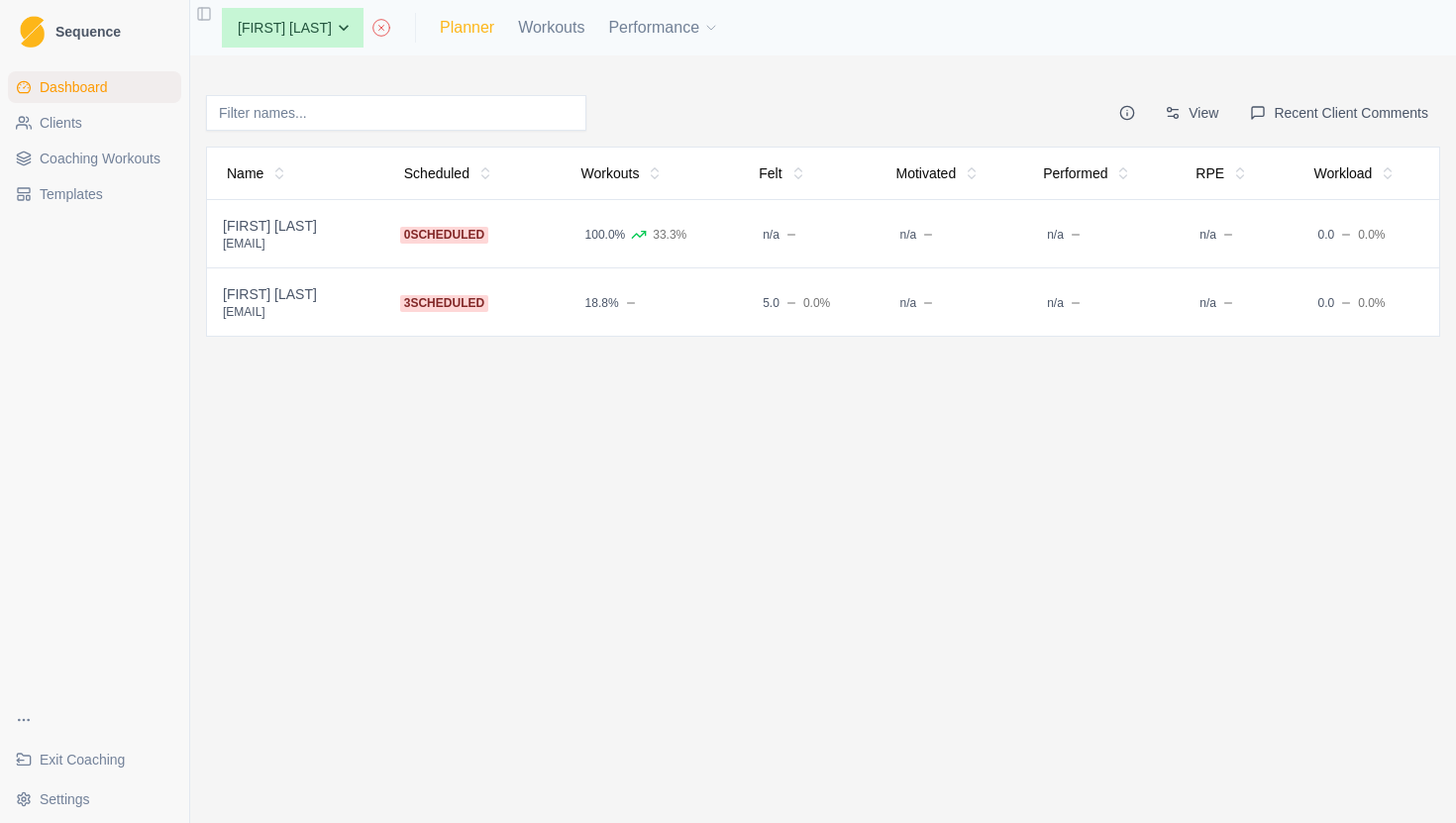 click on "Planner" at bounding box center (467, 28) 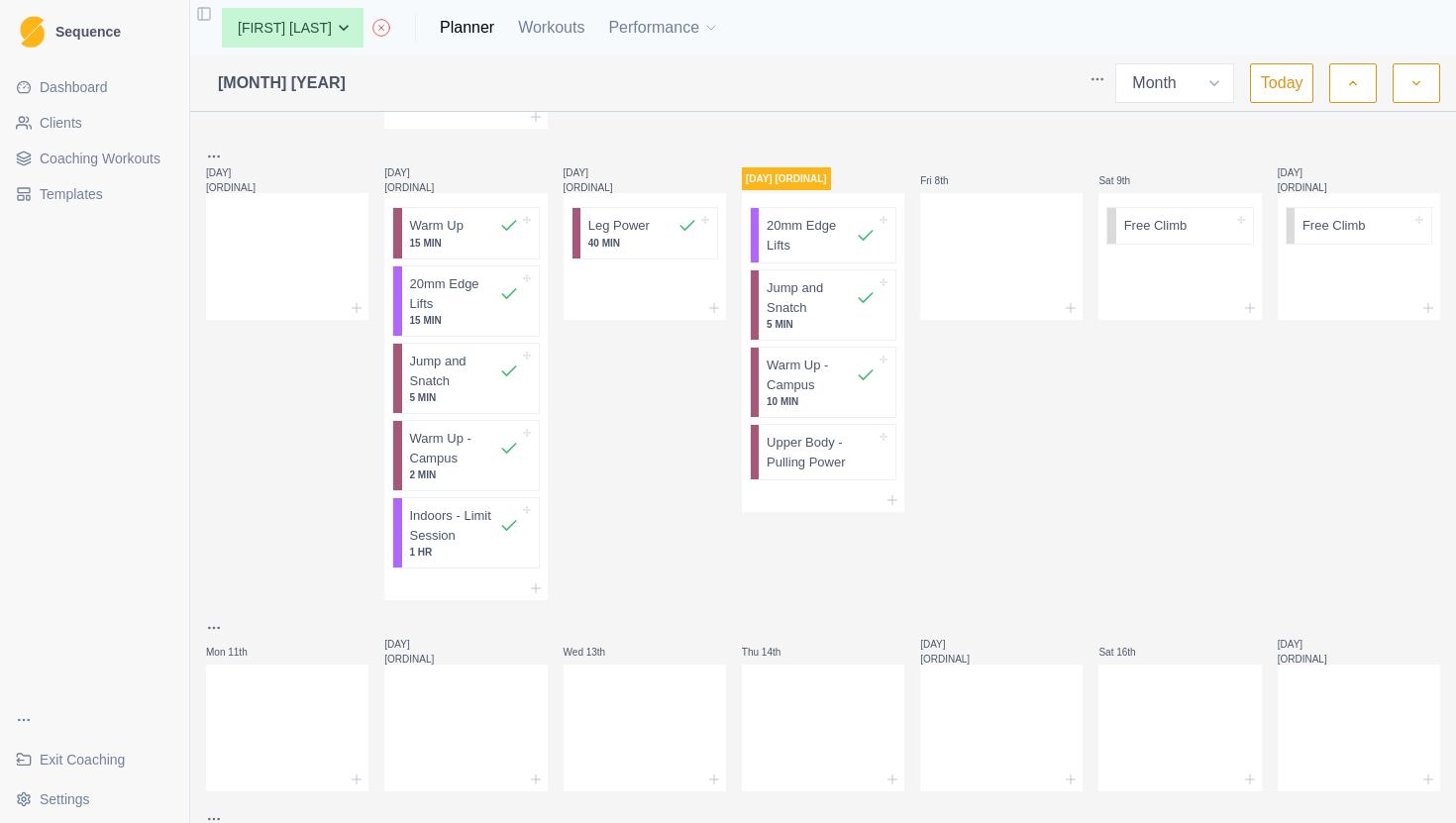 scroll, scrollTop: 402, scrollLeft: 0, axis: vertical 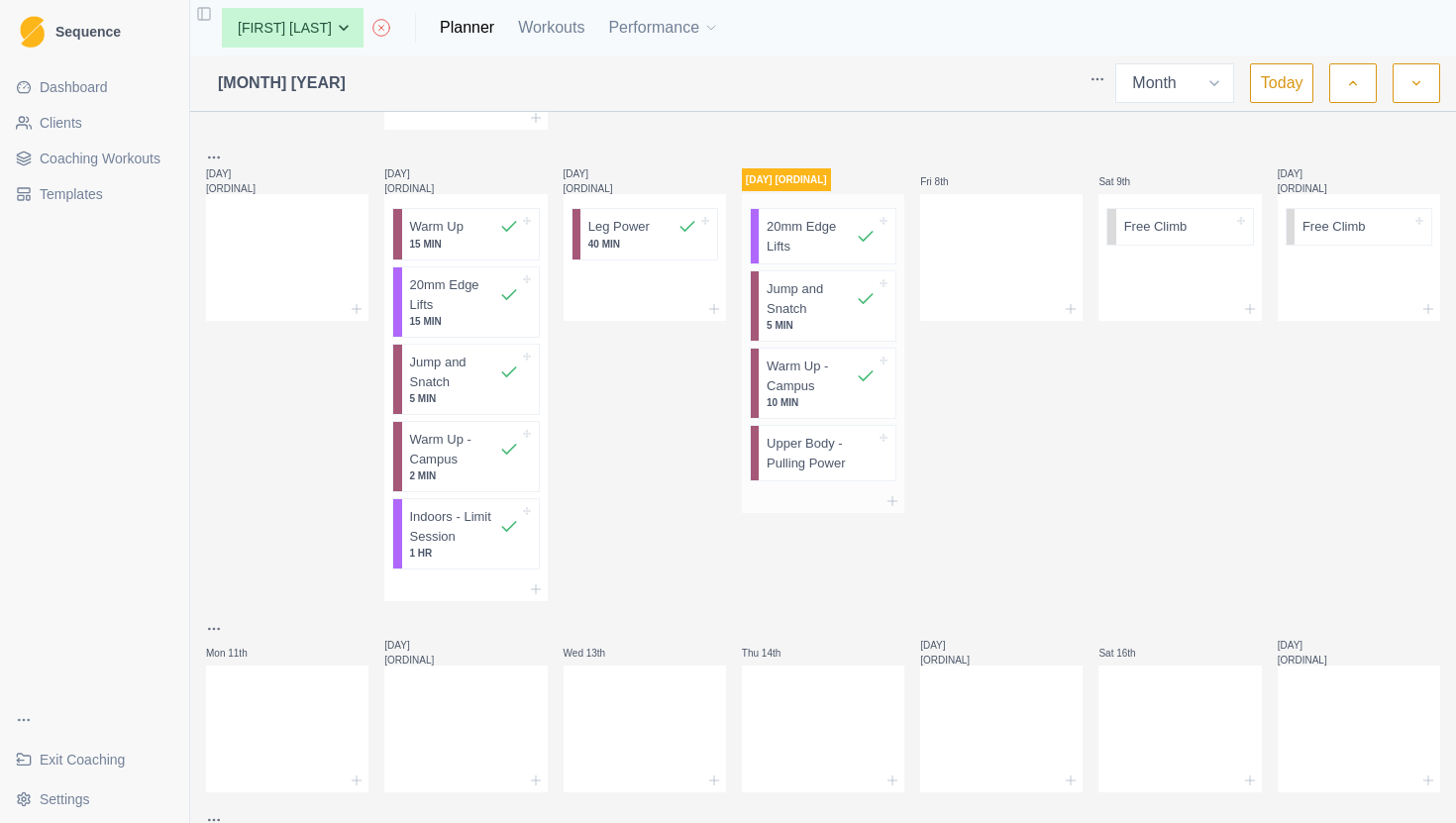 click on "Upper Body - Pulling Power" at bounding box center [821, 453] 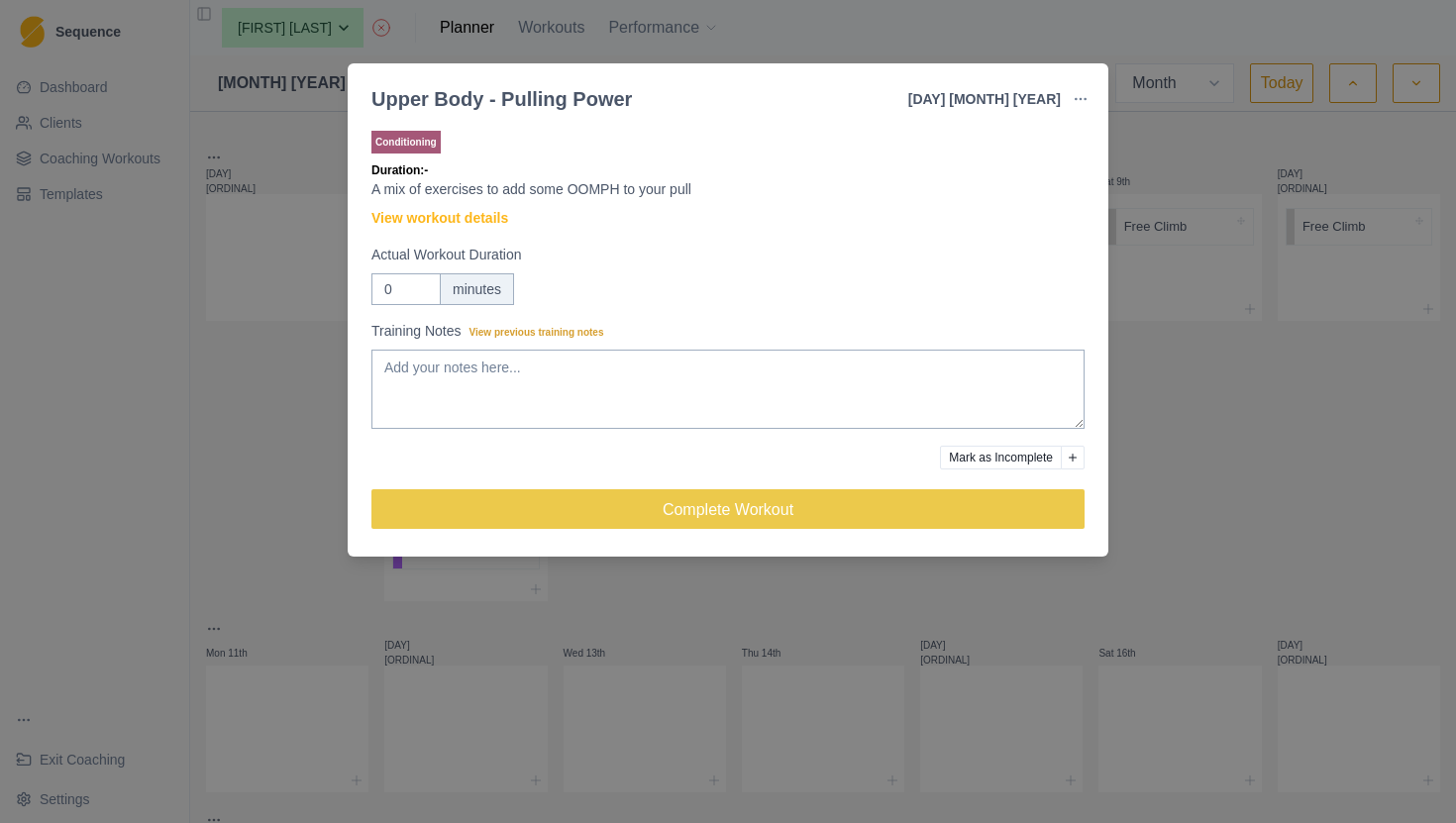 click on "Conditioning Duration:  - A mix of exercises to add some OOMPH to your pull View workout details Actual Workout Duration 0 minutes Training Notes View previous training notes Mark as Incomplete Complete Workout" at bounding box center [728, 338] 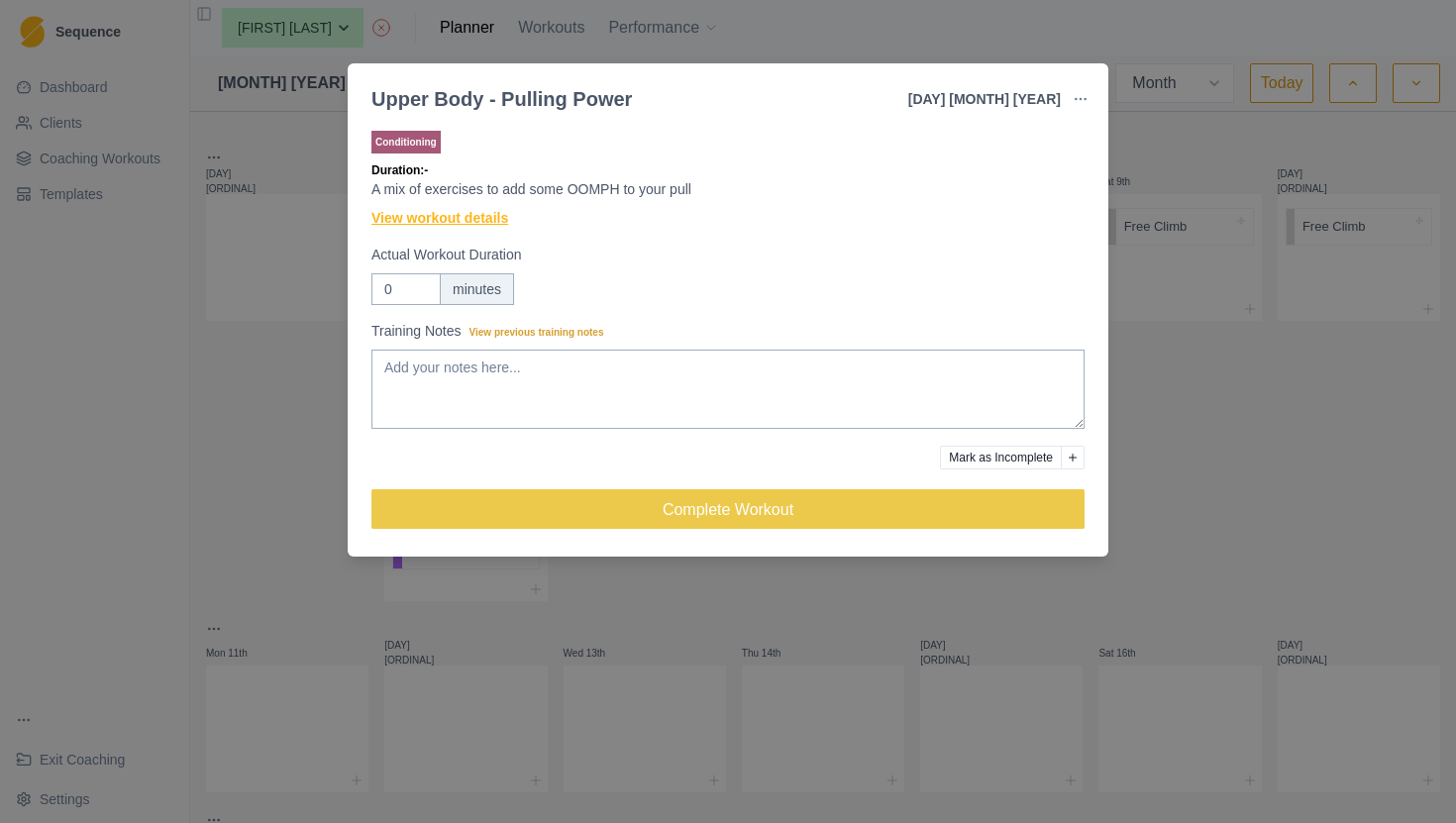click on "View workout details" at bounding box center (440, 218) 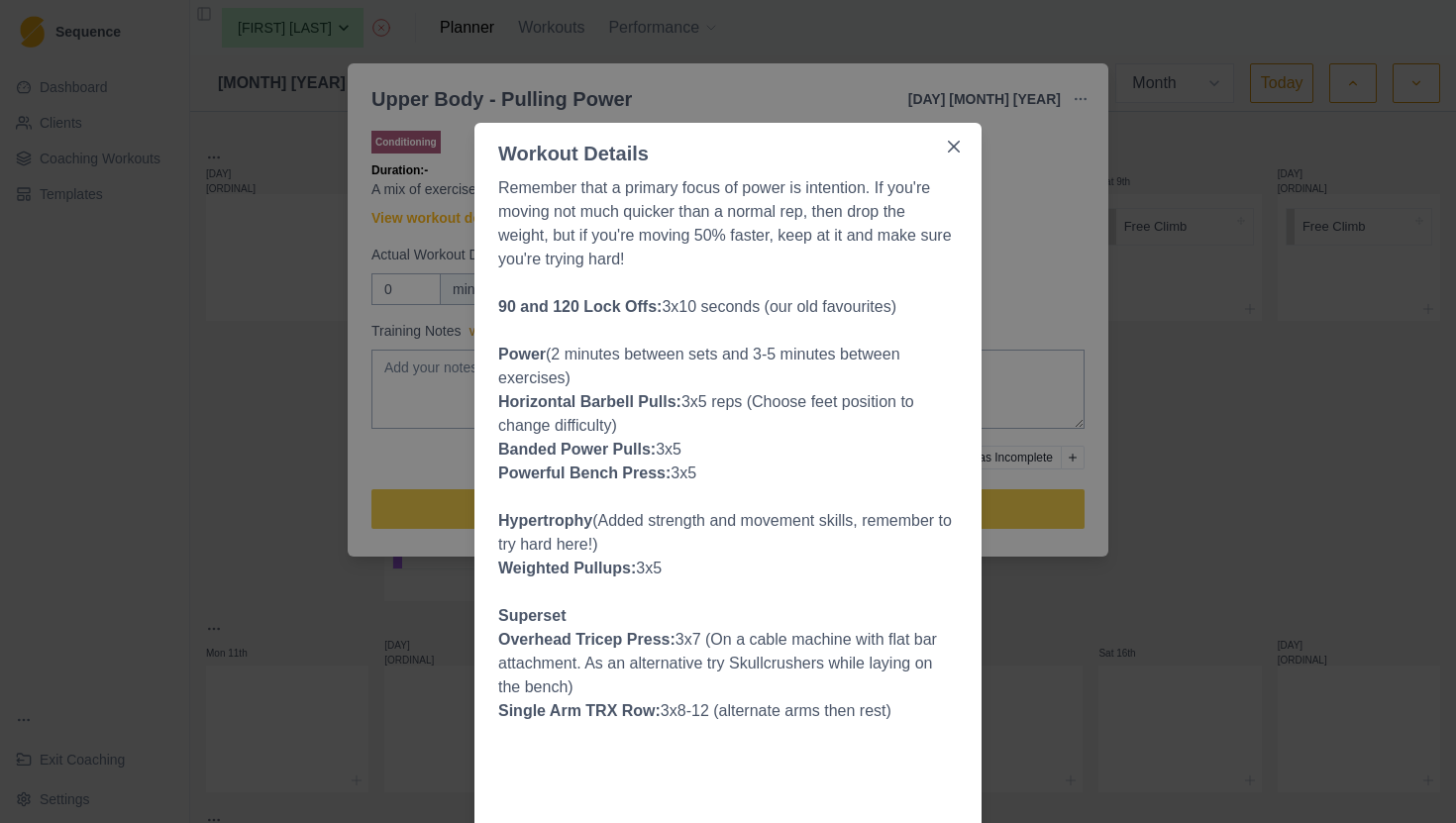 scroll, scrollTop: 47, scrollLeft: 0, axis: vertical 